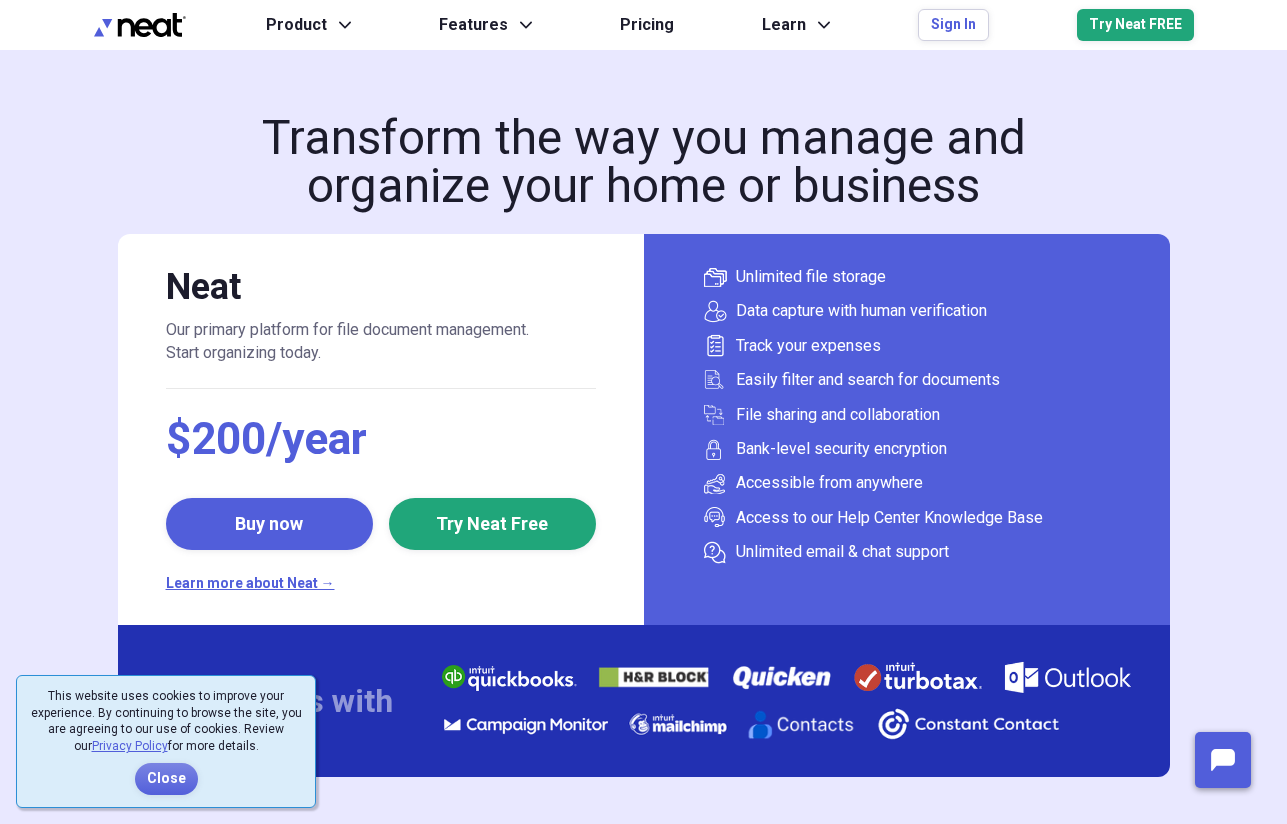scroll, scrollTop: 0, scrollLeft: 0, axis: both 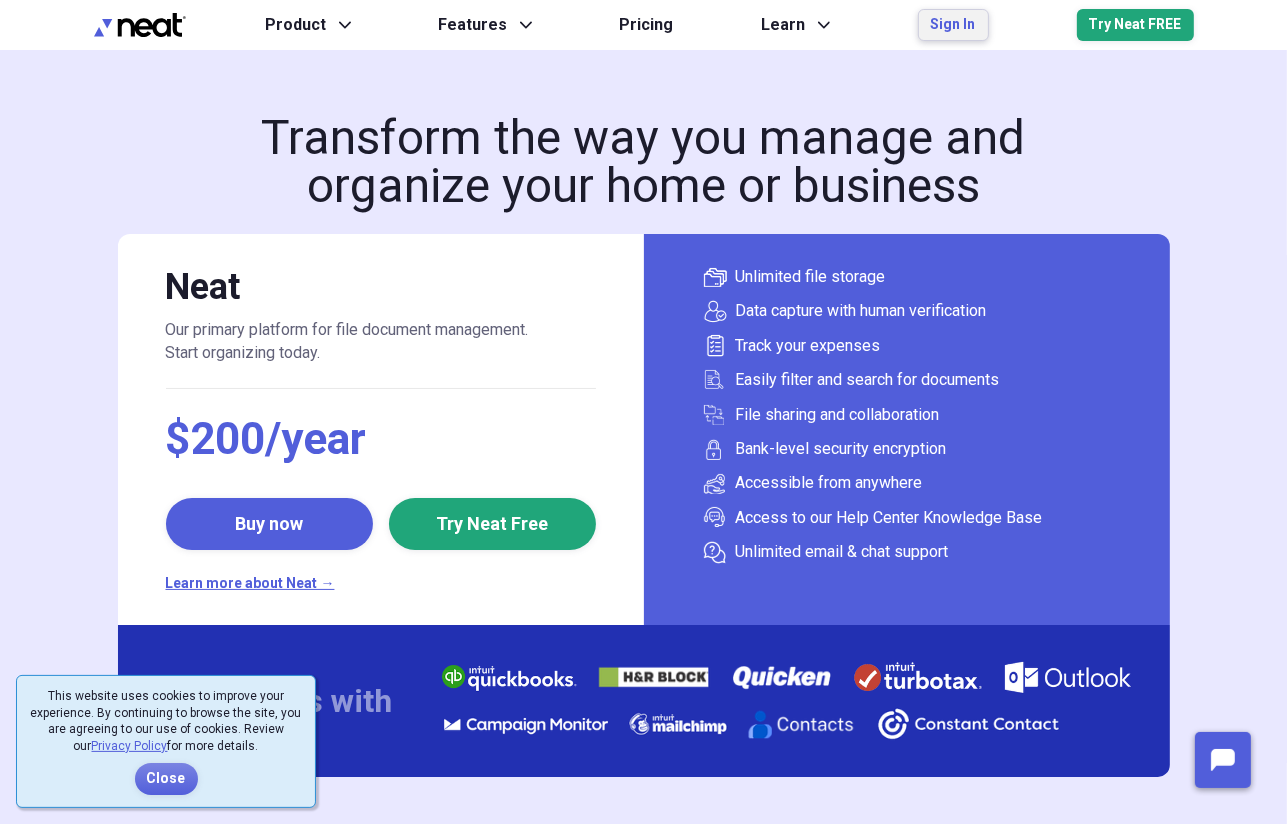 click on "Sign In" at bounding box center [953, 25] 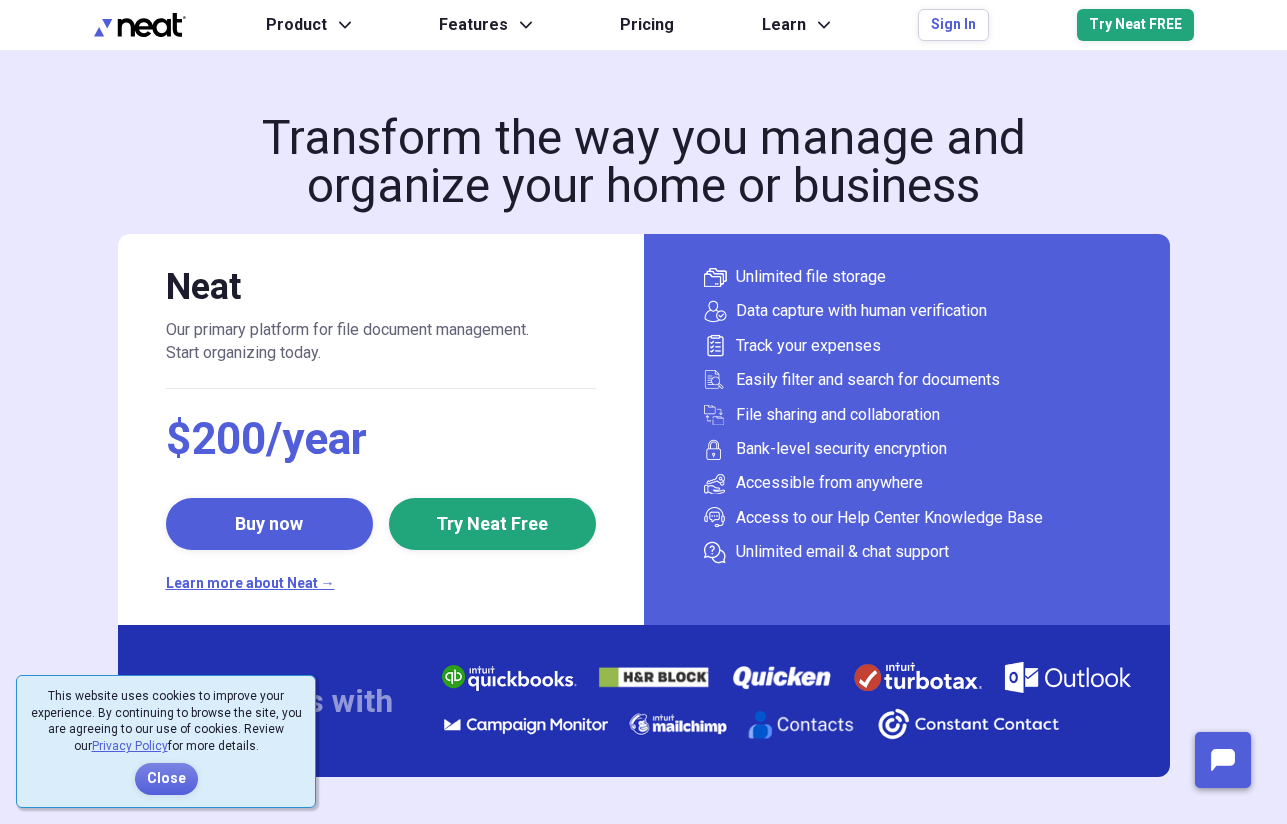 scroll, scrollTop: 0, scrollLeft: 0, axis: both 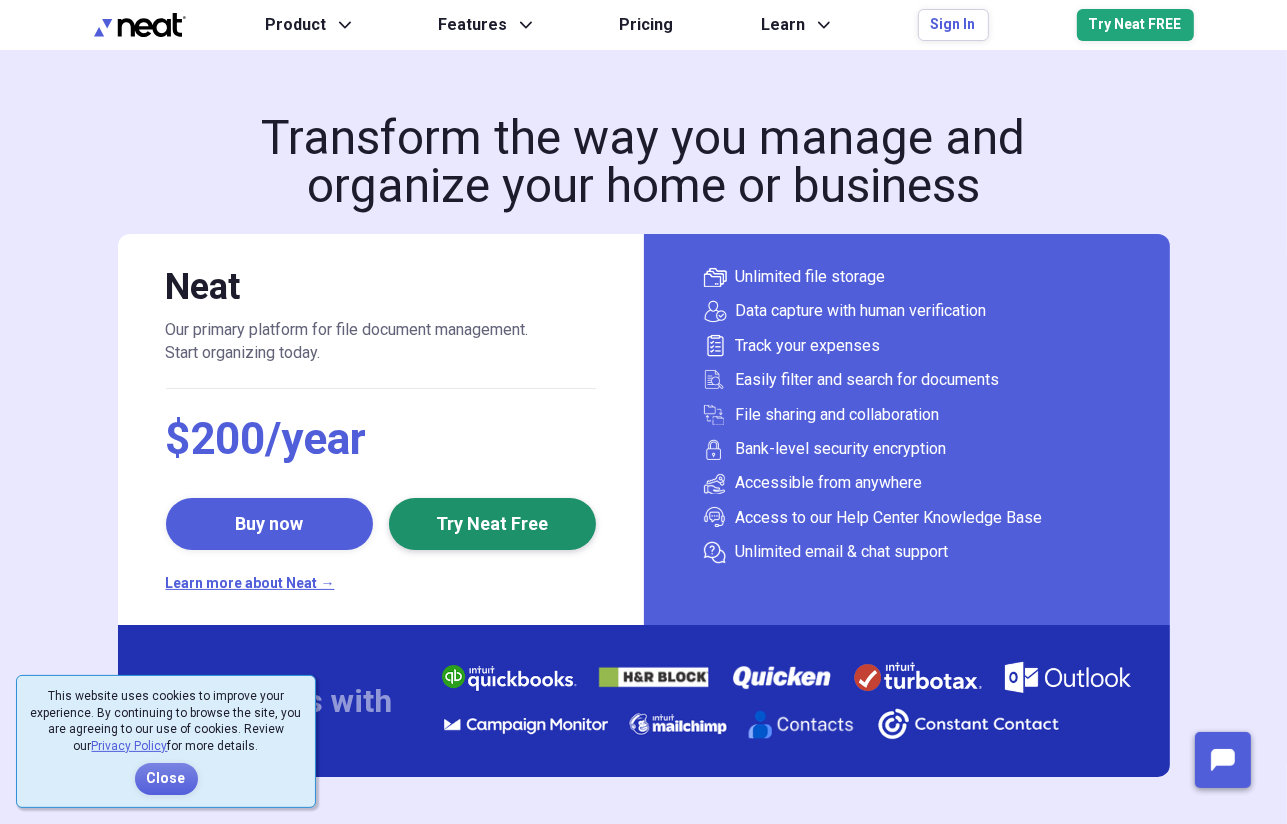click on "Try Neat Free" at bounding box center (492, 524) 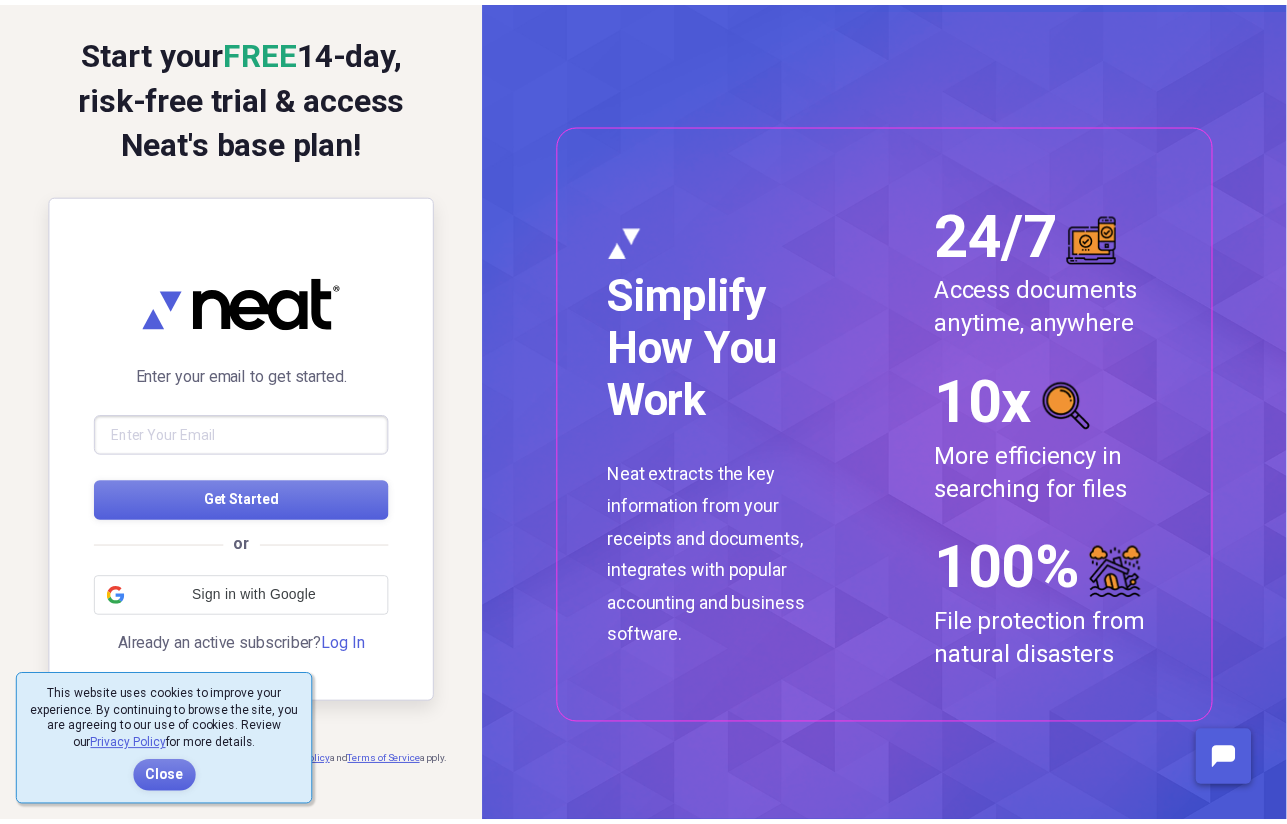 scroll, scrollTop: 0, scrollLeft: 0, axis: both 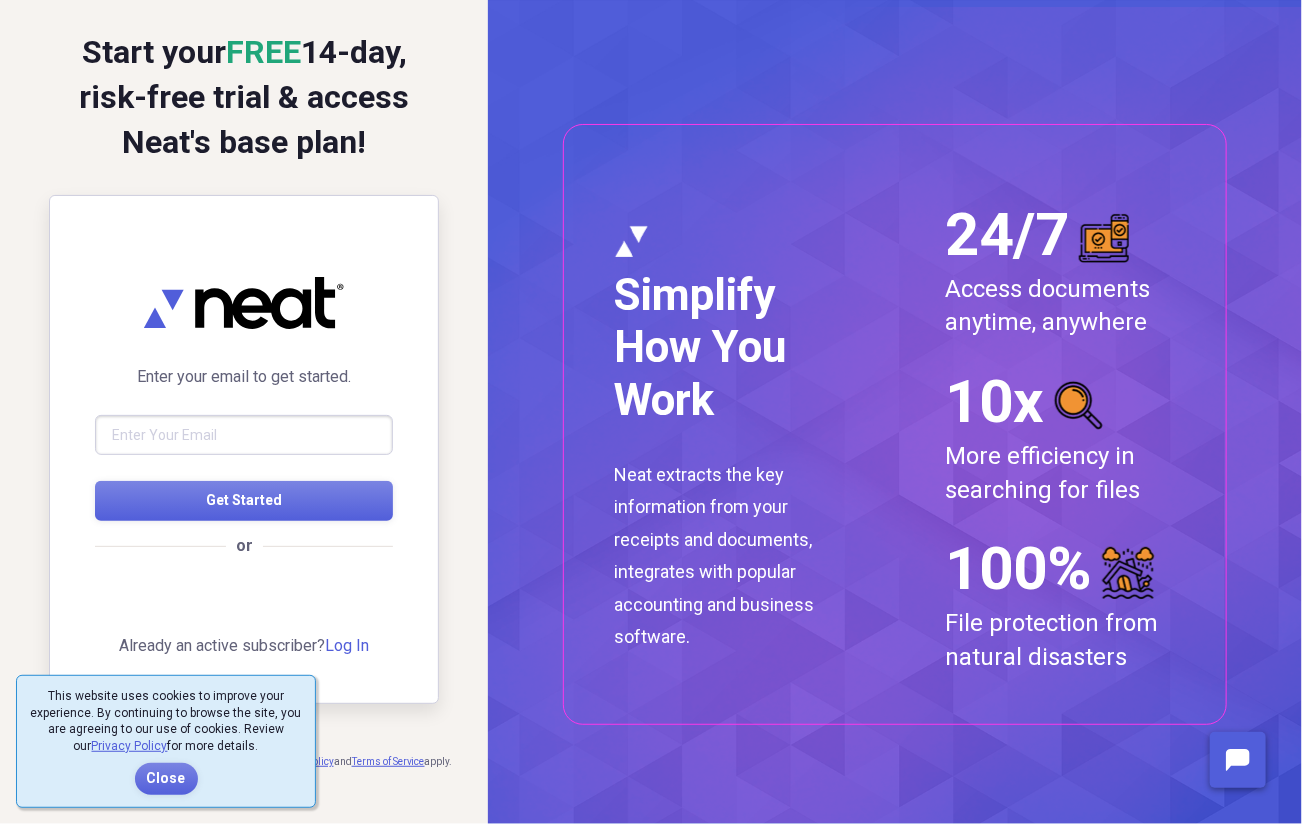 click at bounding box center [244, 435] 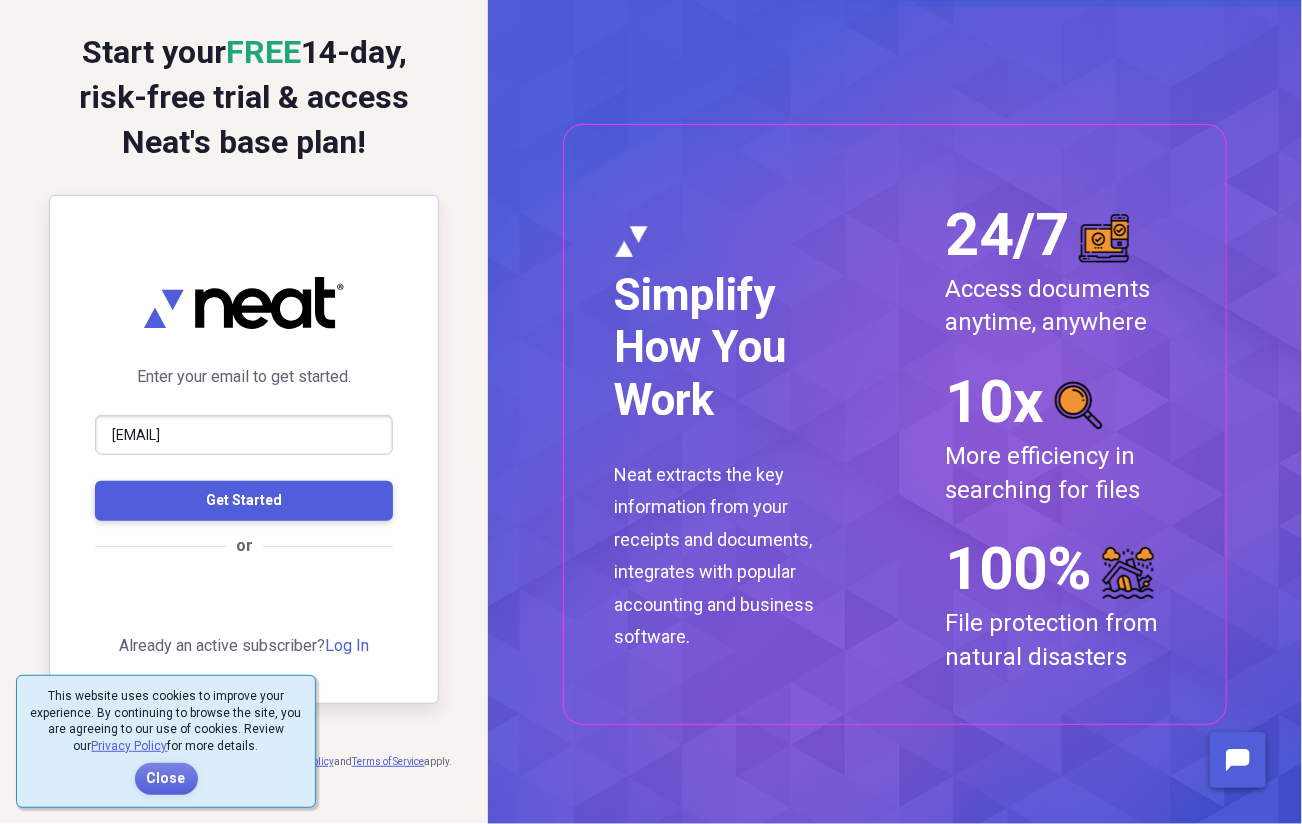 click on "Get Started" at bounding box center (244, 500) 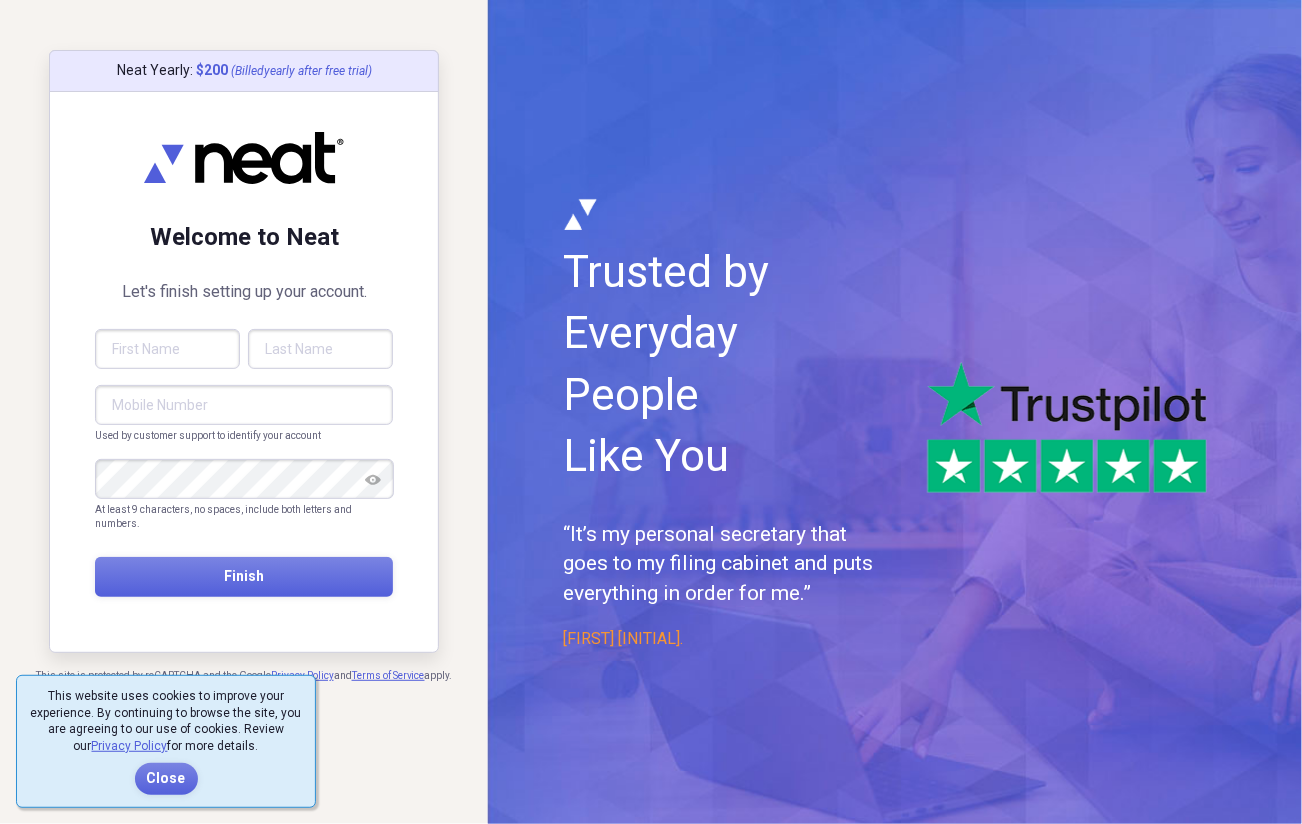 click at bounding box center [167, 349] 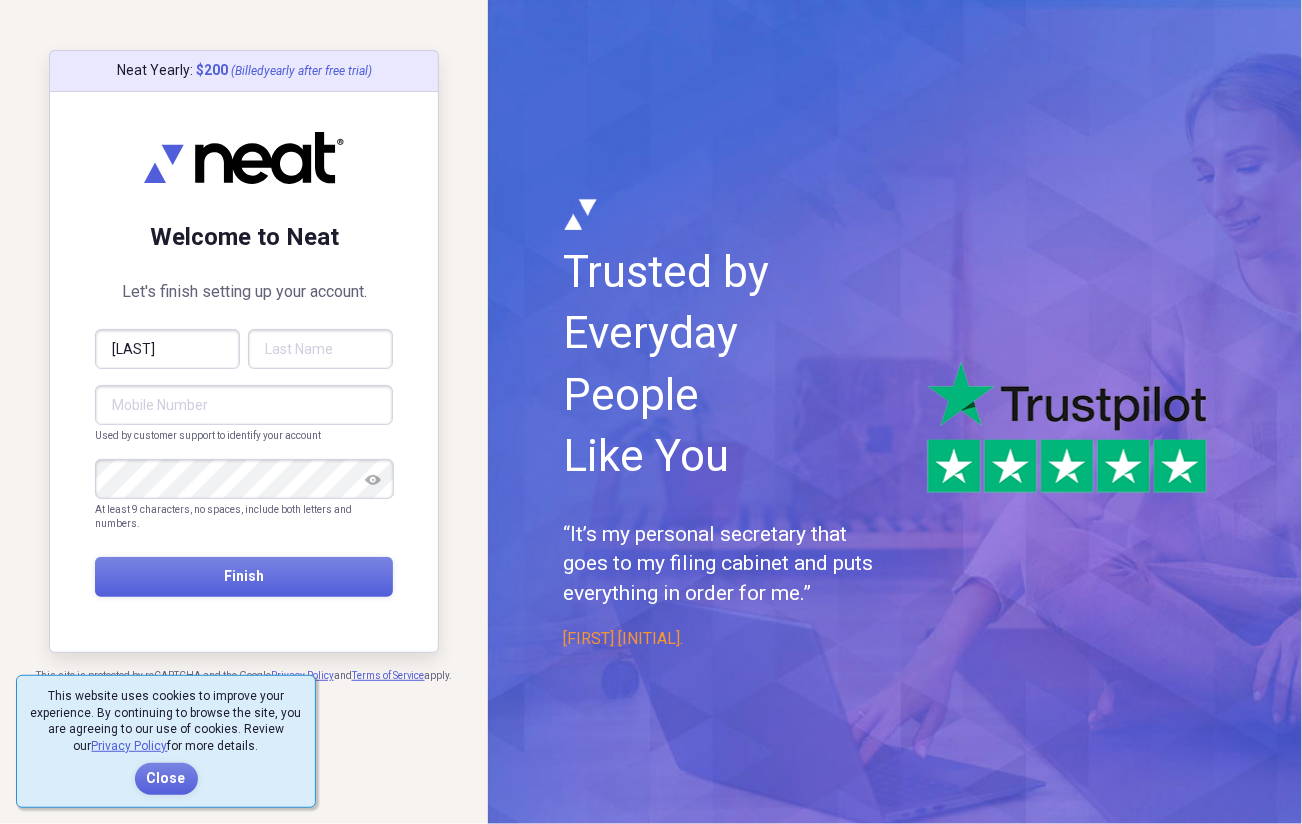 type on "CHERYL" 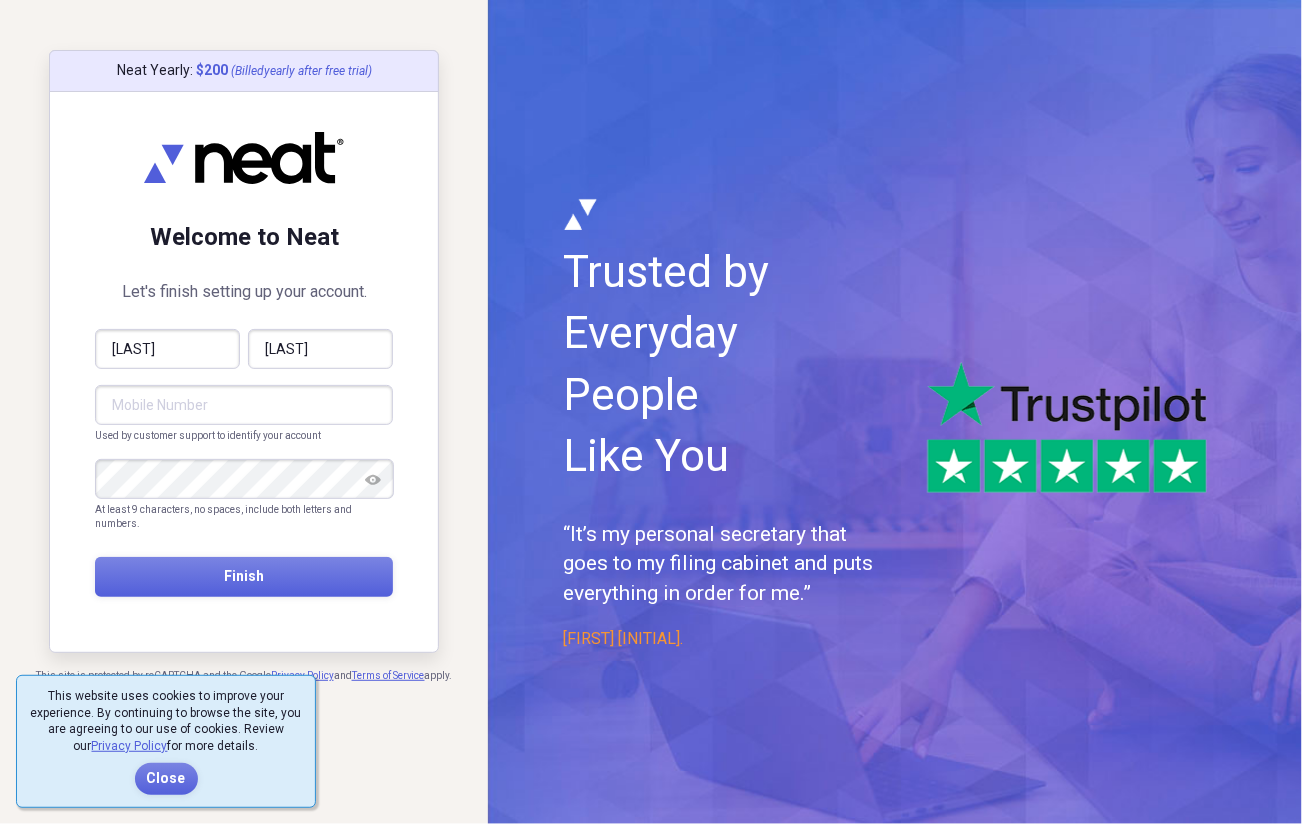 type on "MATTHEWS" 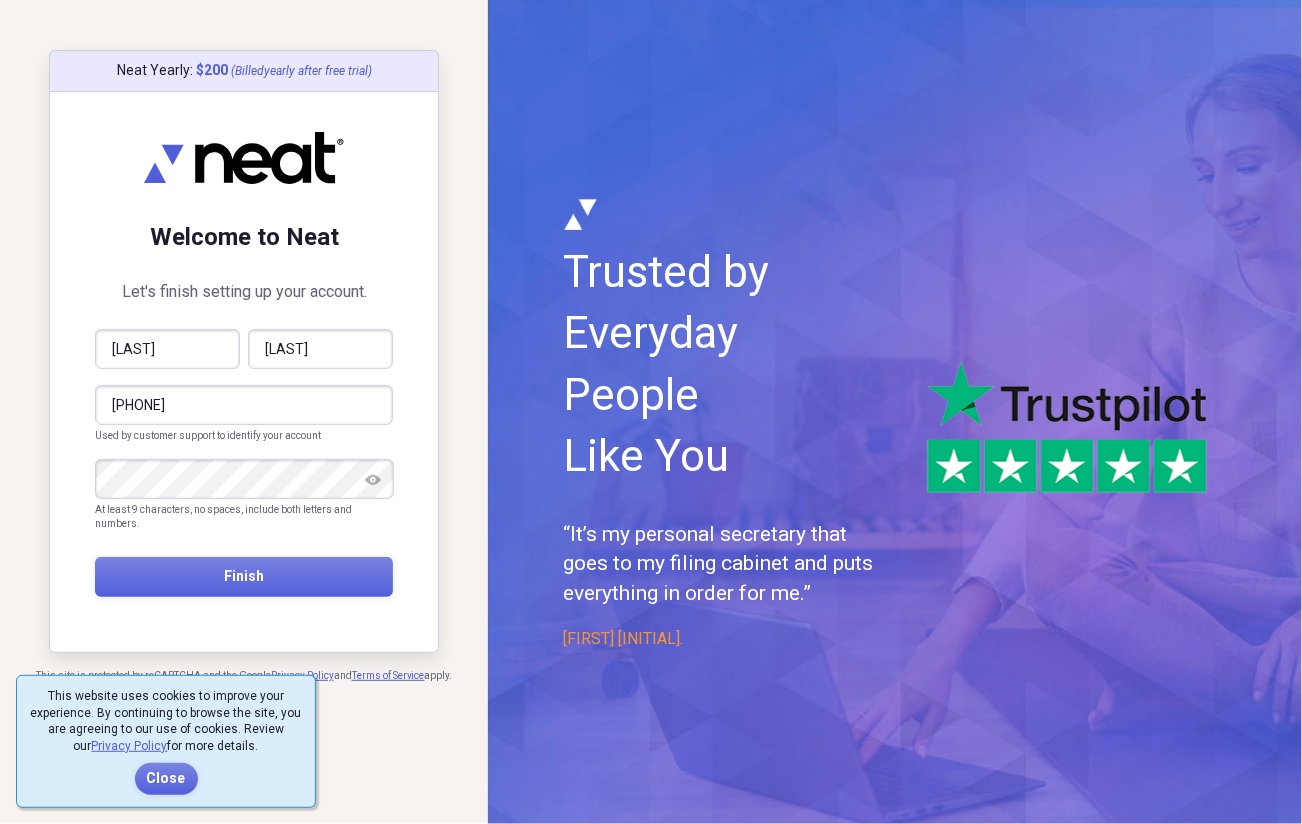 click at bounding box center [373, 480] 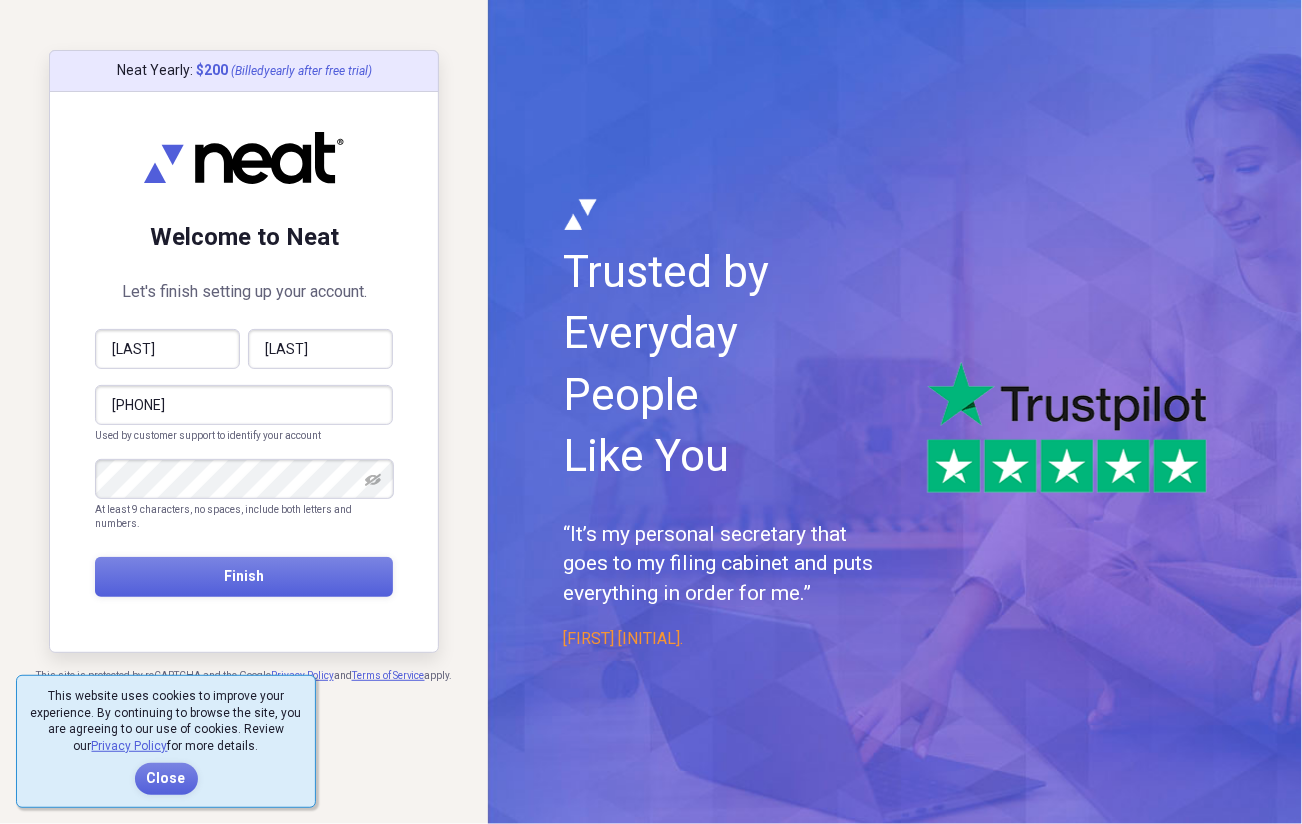 click at bounding box center (373, 480) 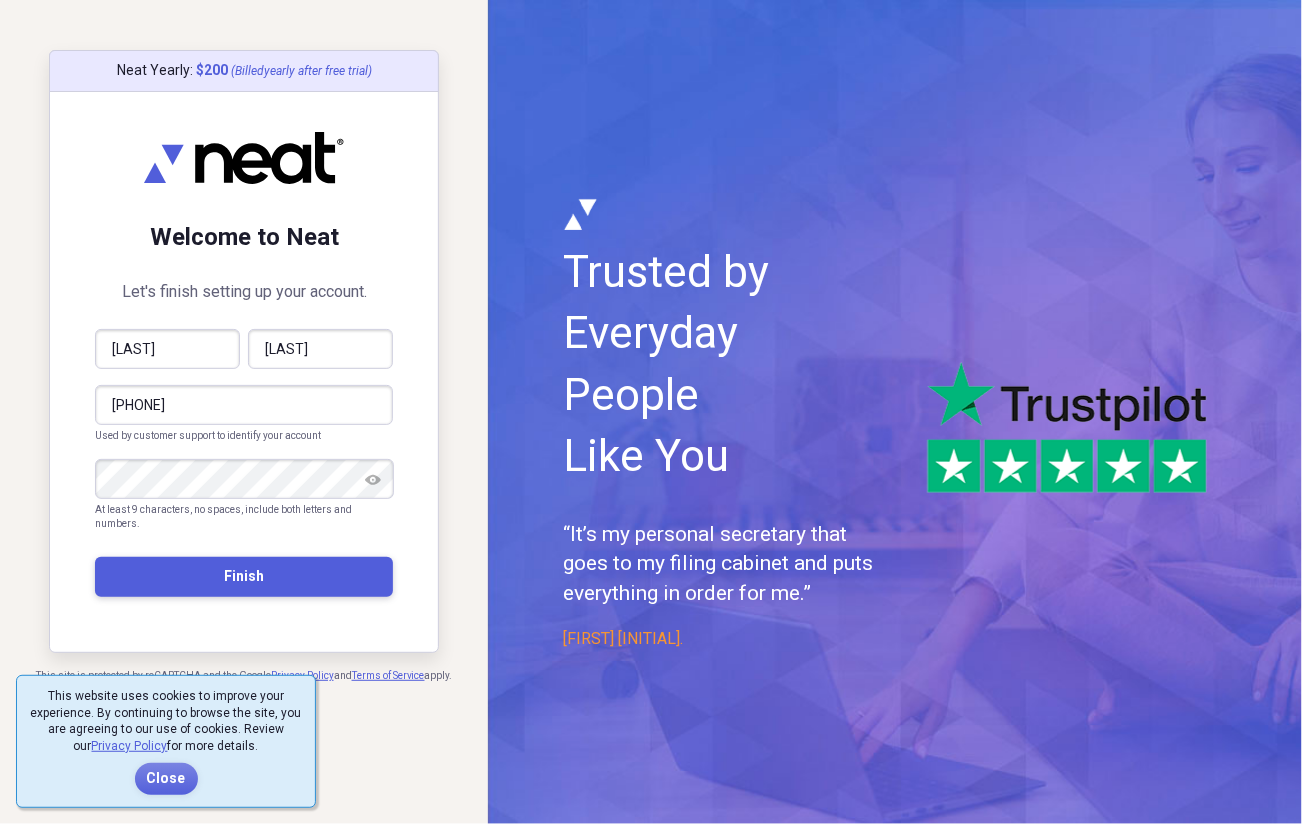 click on "Finish" at bounding box center [244, 576] 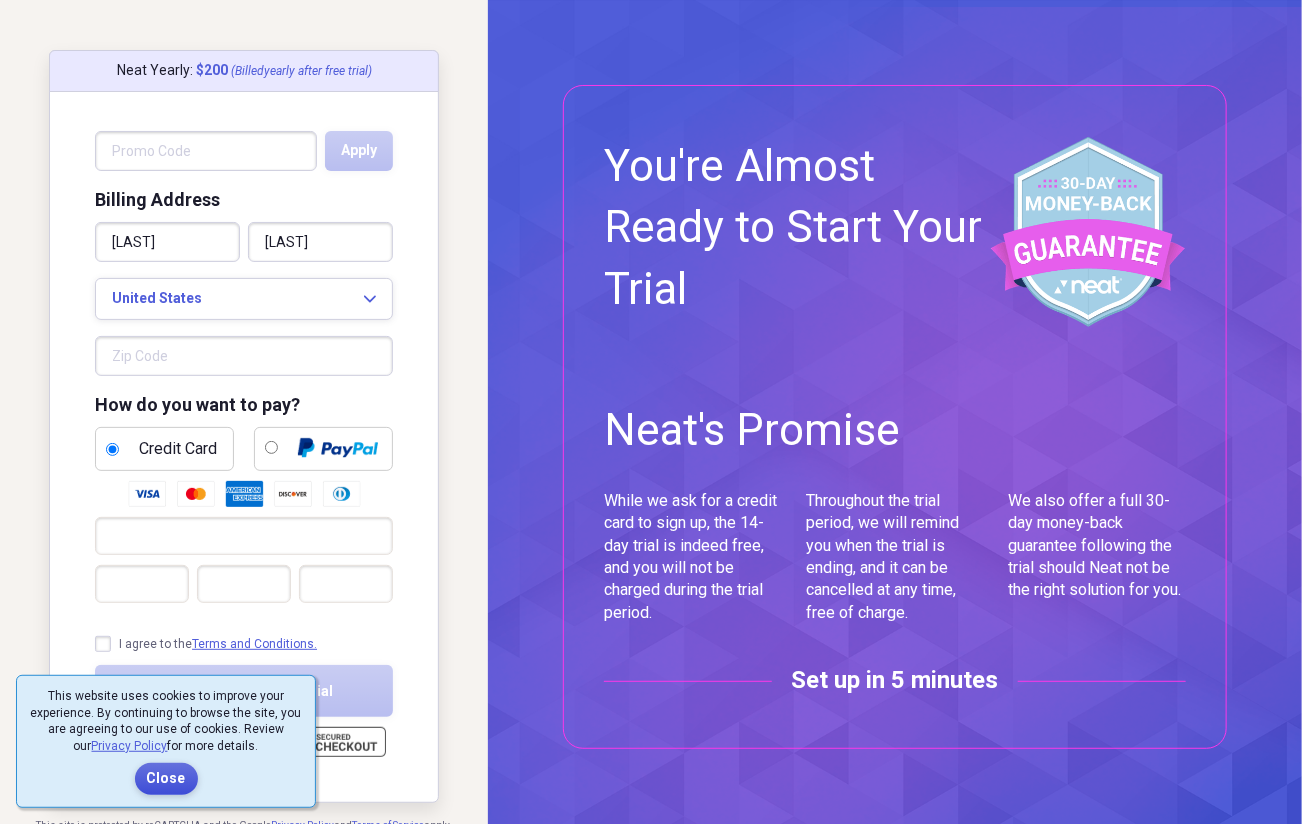 click on "Close" at bounding box center [166, 779] 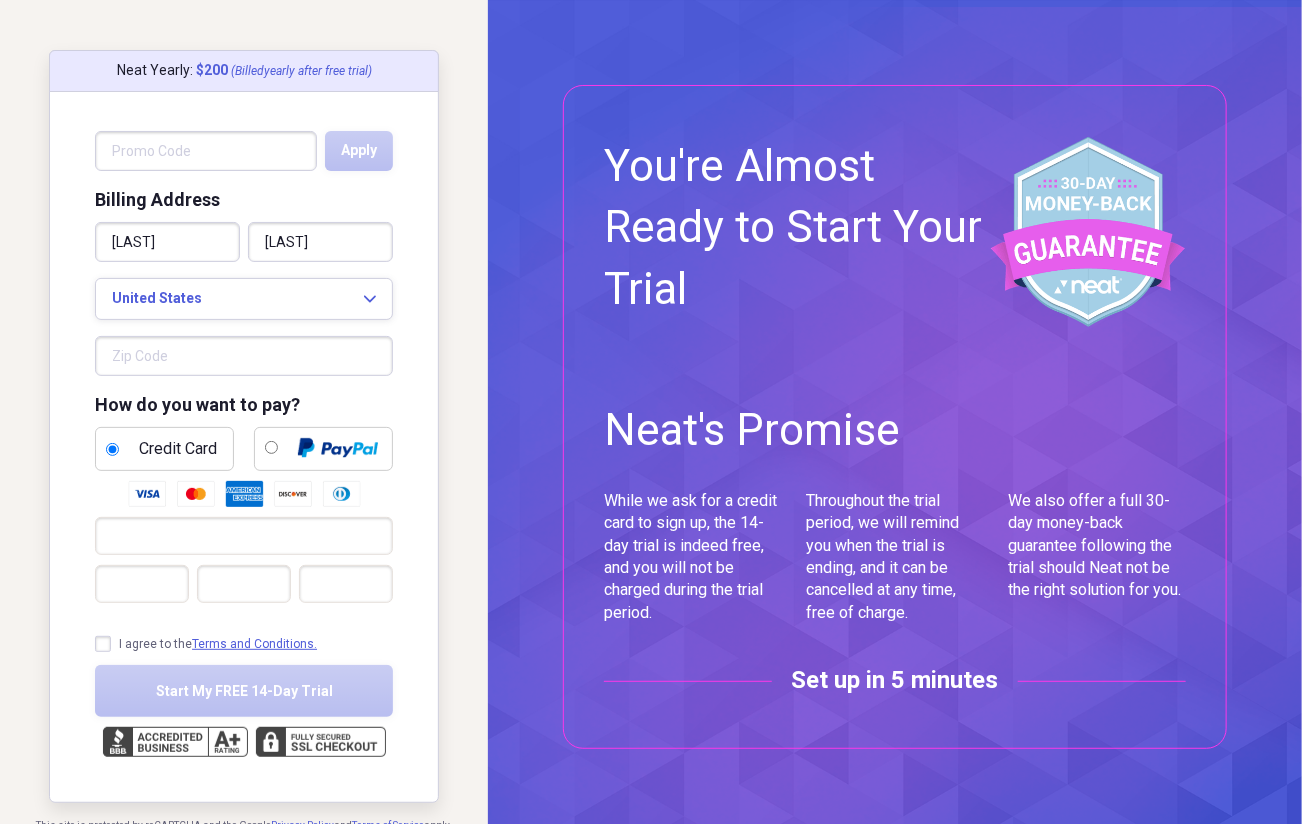 click on "I agree to the  Terms and Conditions." at bounding box center [206, 644] 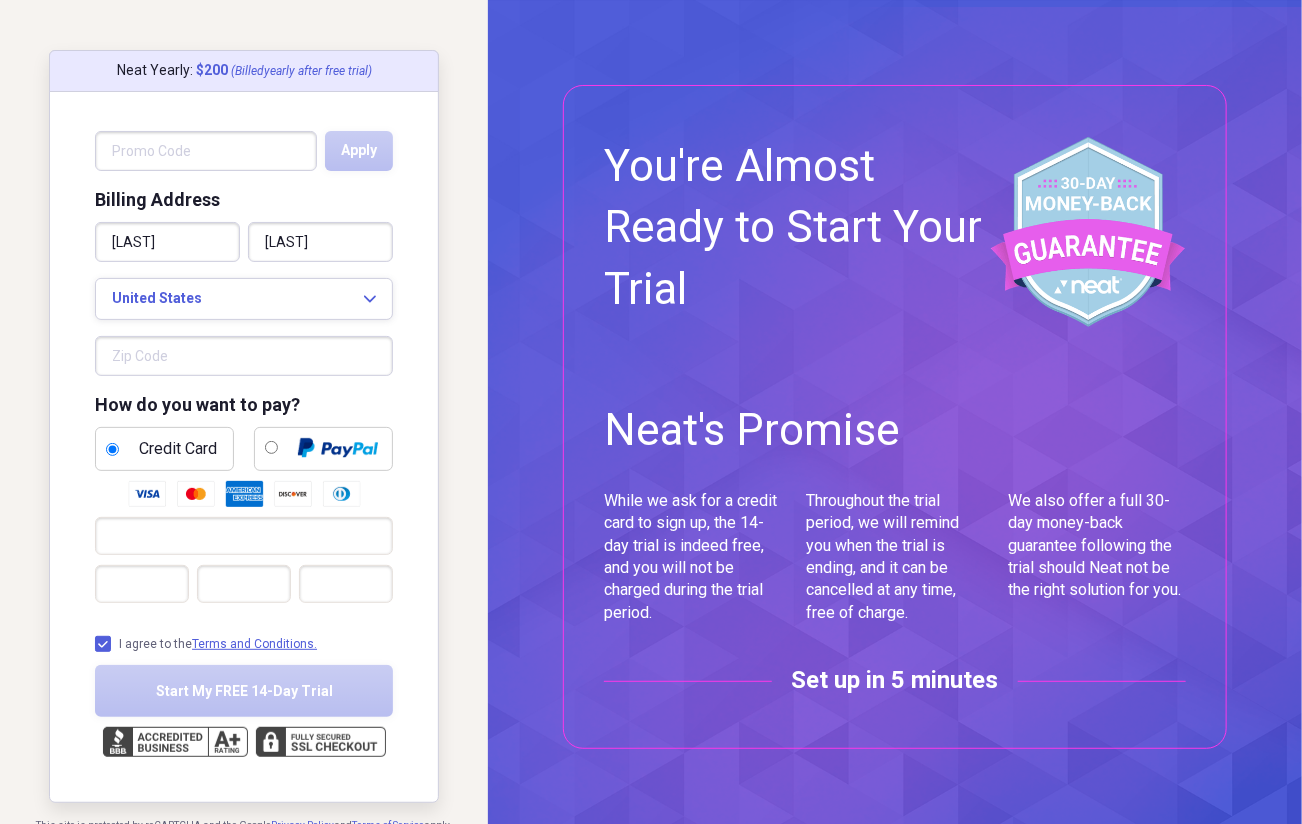checkbox on "true" 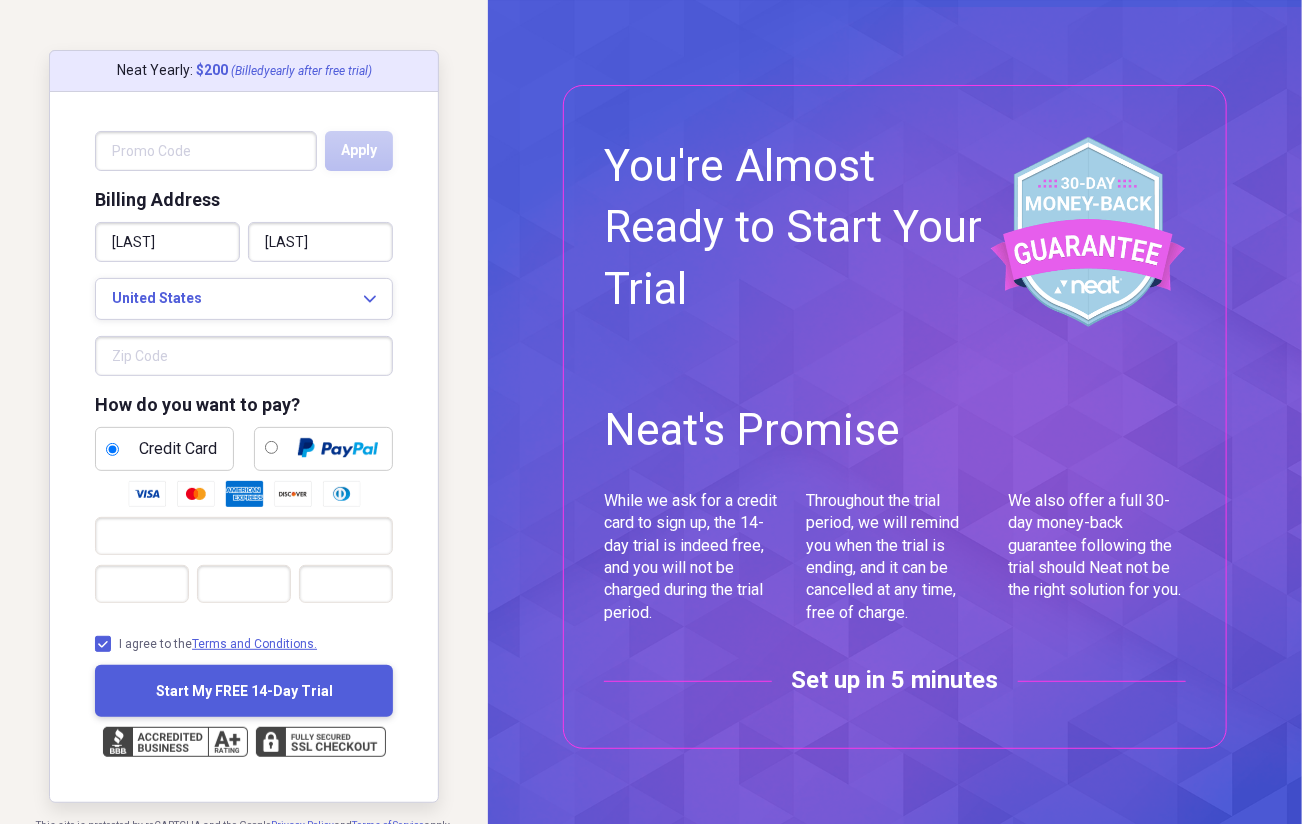 click on "Start My FREE 14-Day Trial" at bounding box center (244, 691) 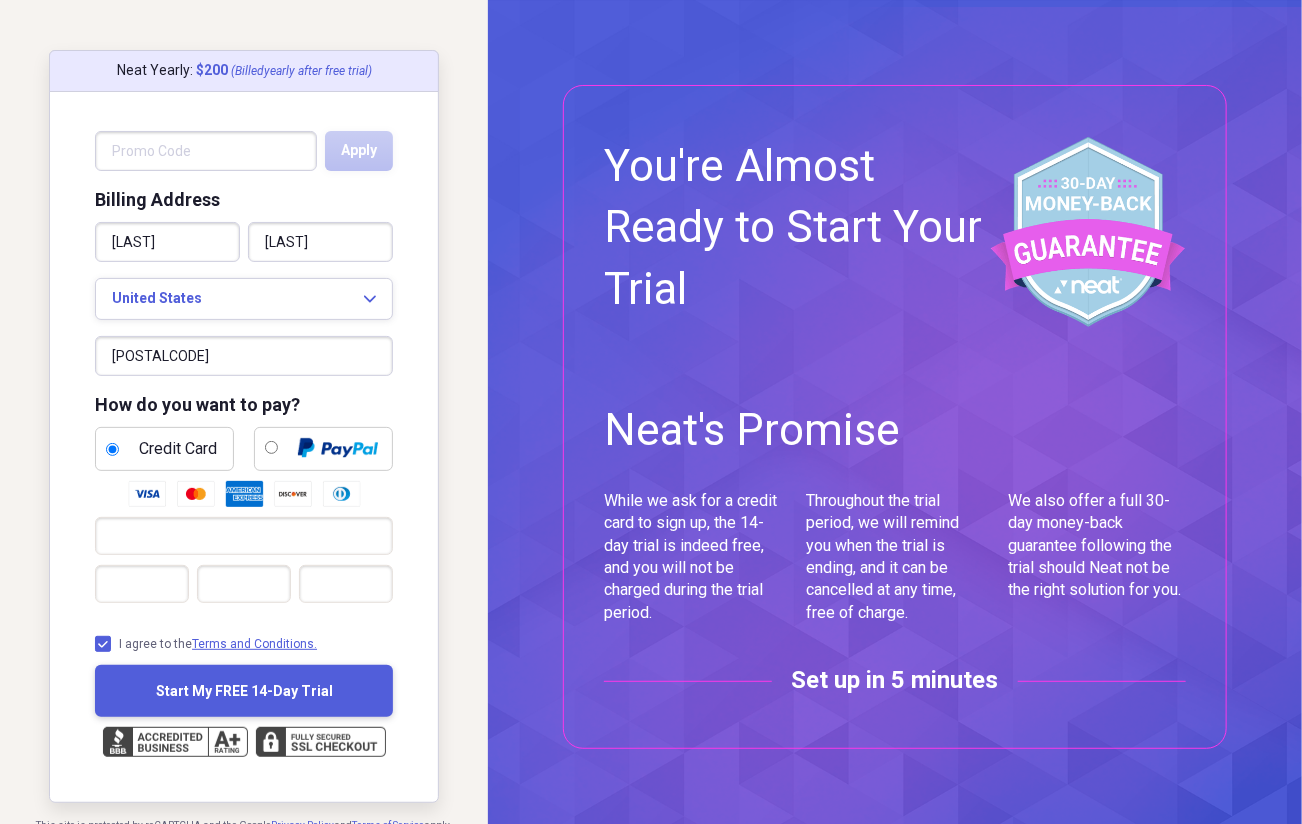 type on "78230" 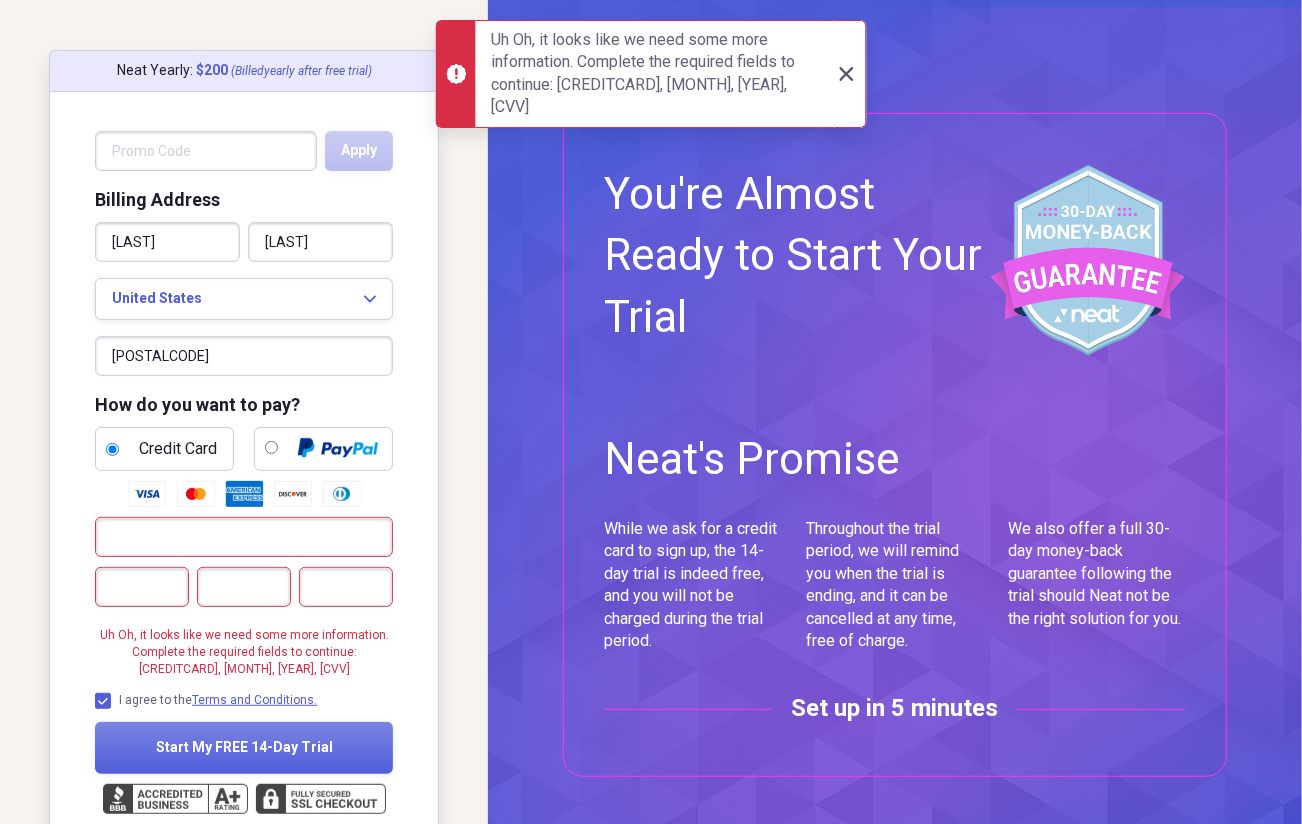 click 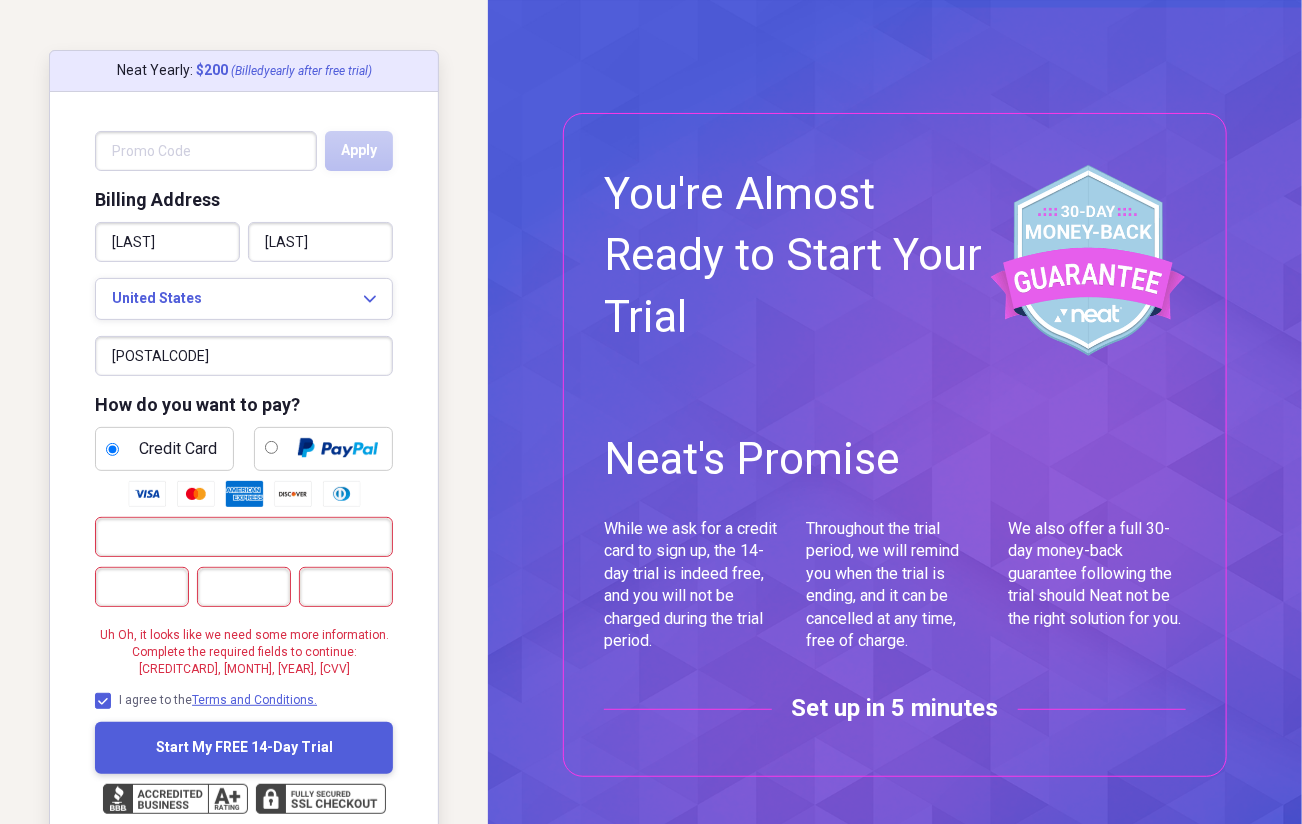 click on "Start My FREE 14-Day Trial" at bounding box center (244, 747) 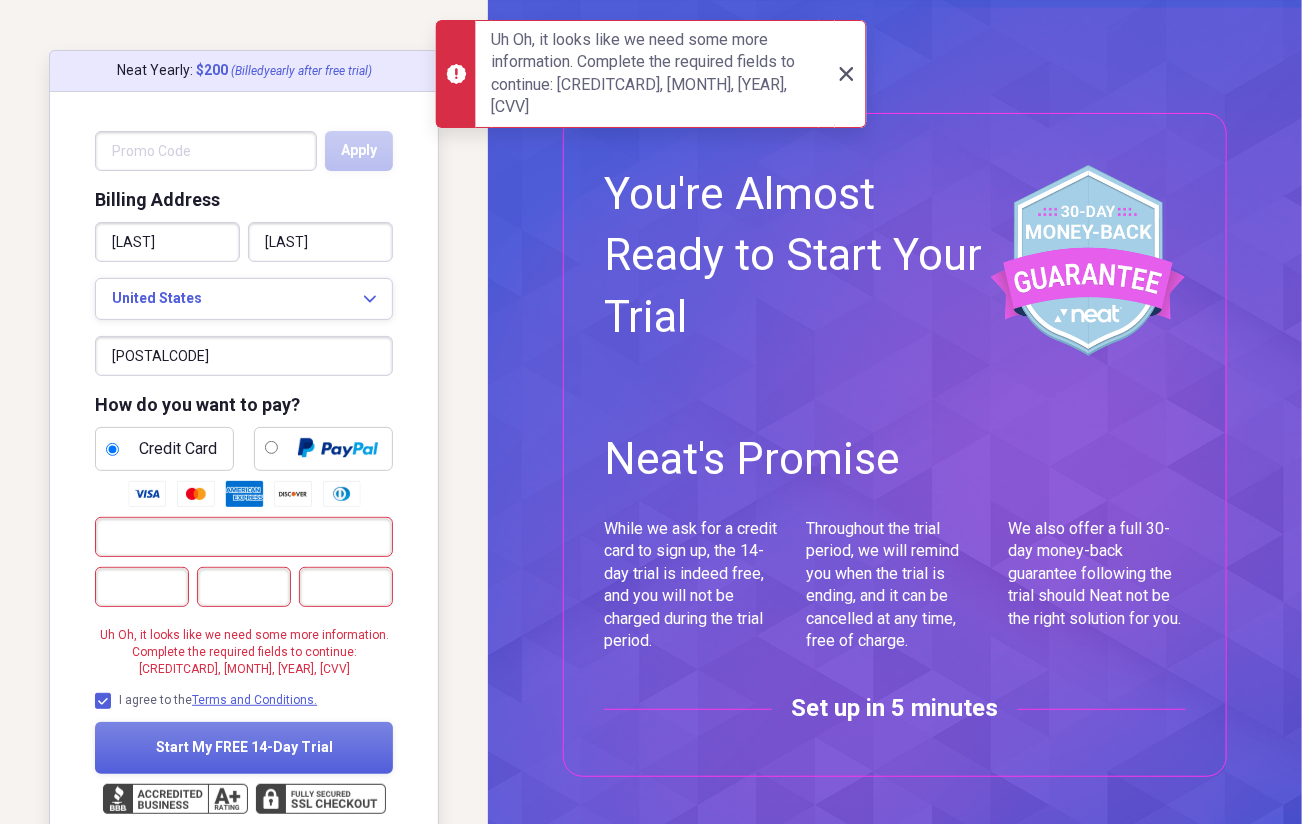 click on "Close" 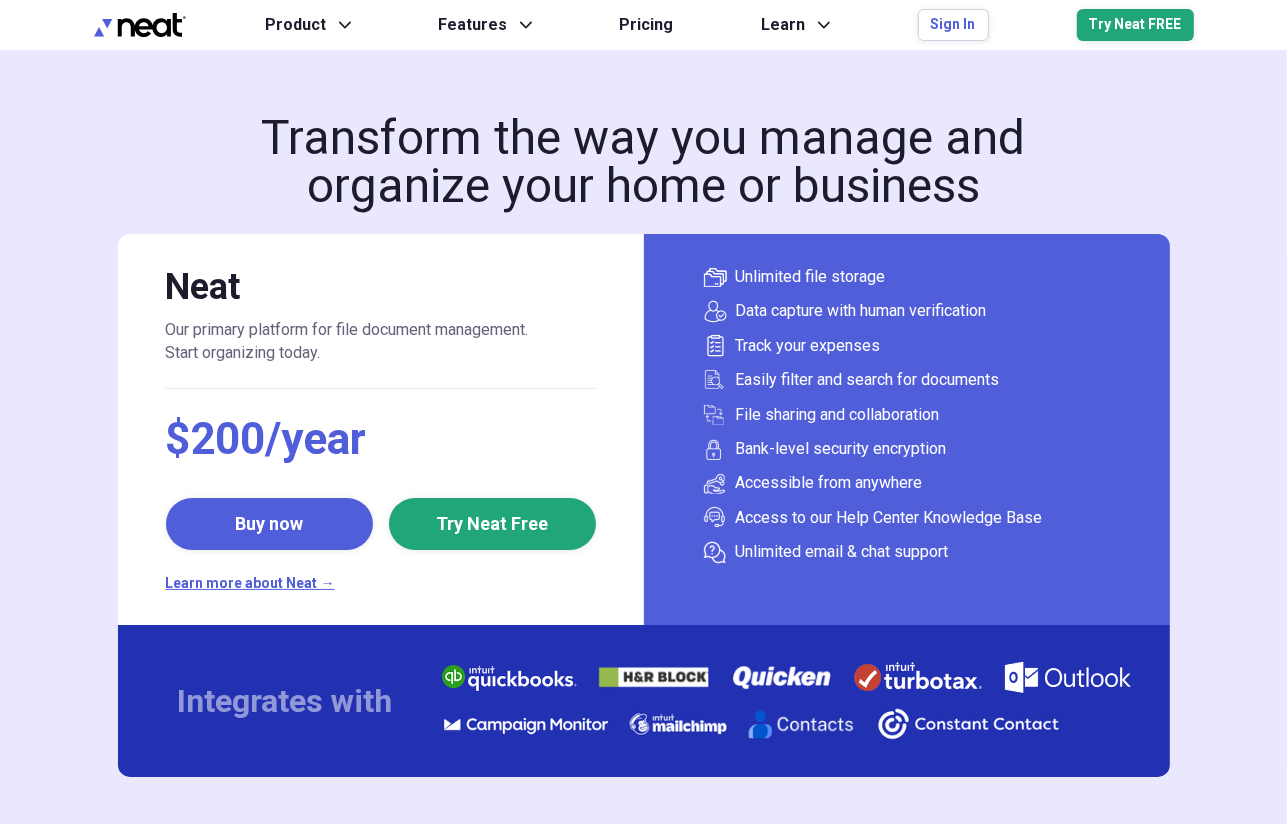 click on "$200/year Buy now Try Neat Free Learn more about Neat →" at bounding box center [381, 503] 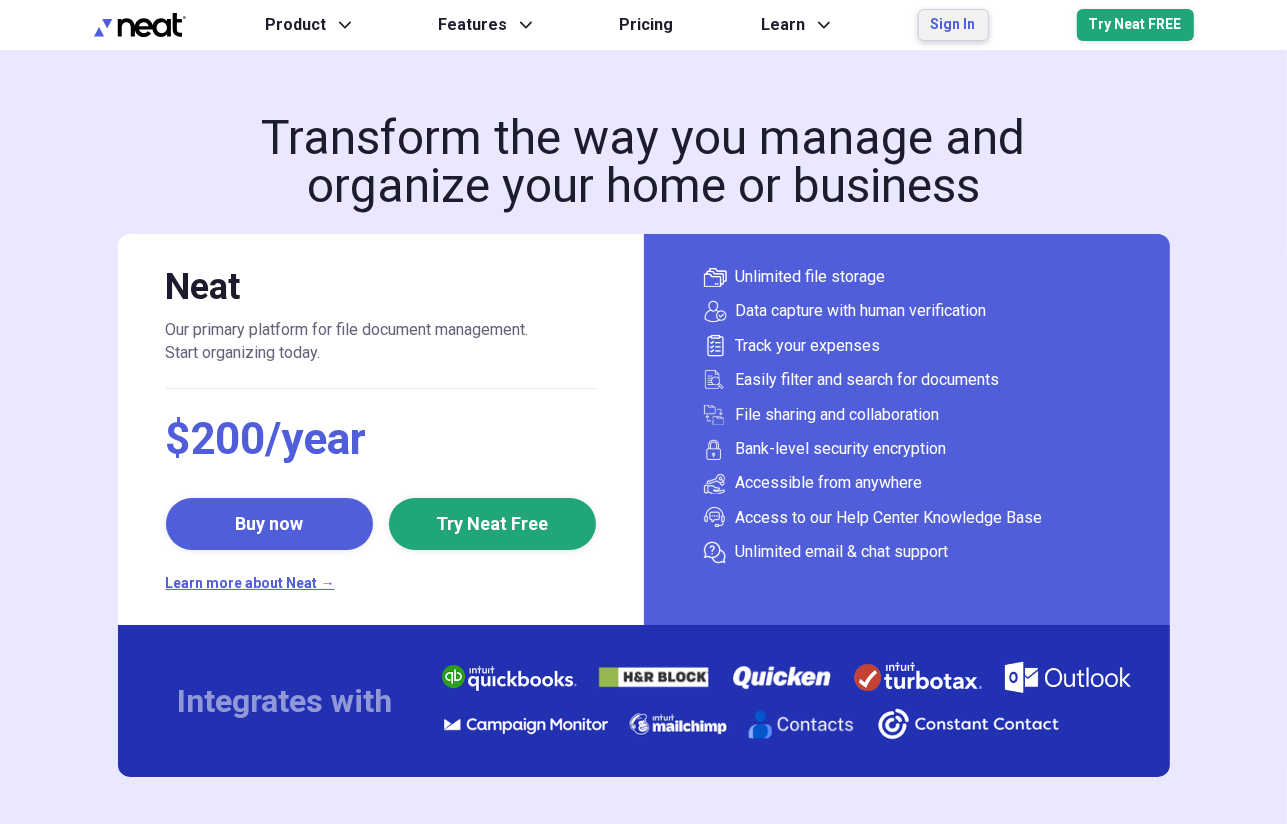 click on "Sign In" at bounding box center [953, 25] 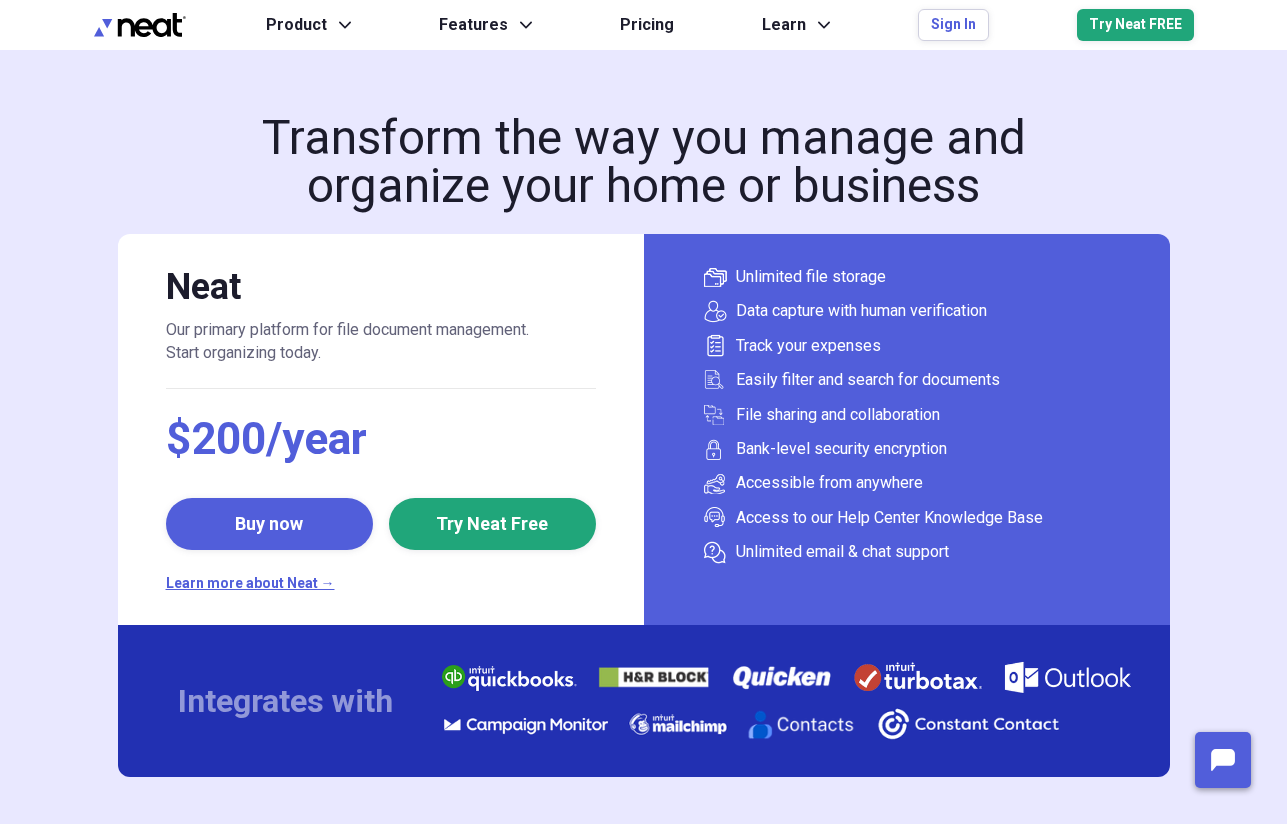 scroll, scrollTop: 0, scrollLeft: 0, axis: both 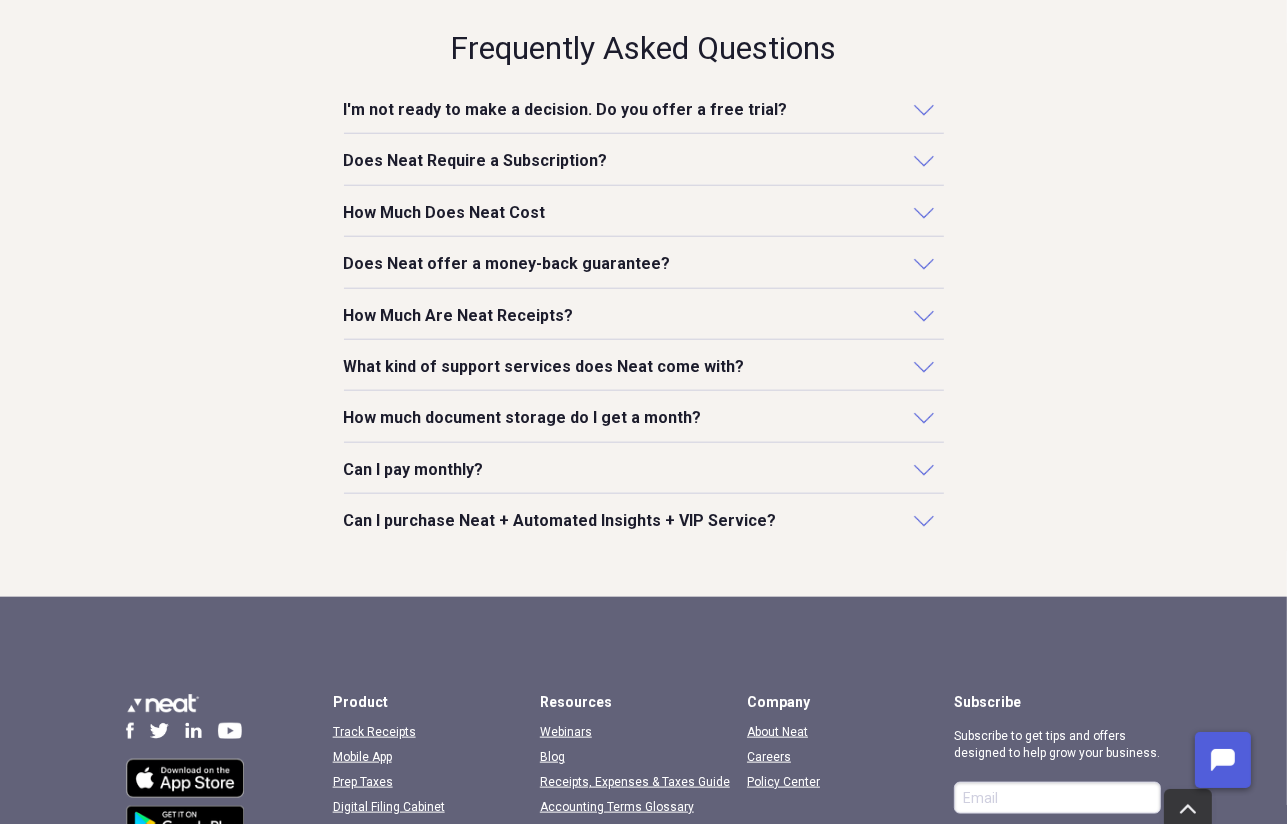 click at bounding box center (924, 160) 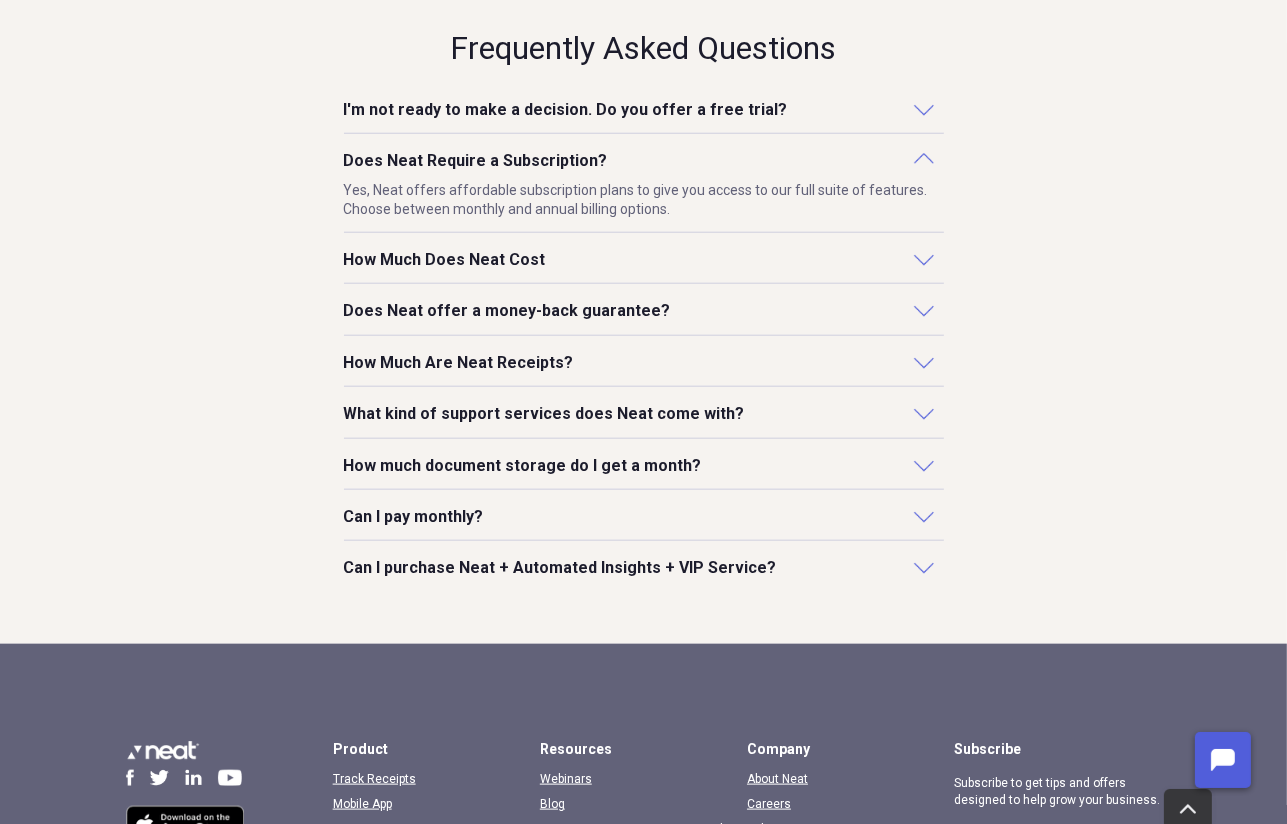 click on "How Much Does Neat Cost" at bounding box center [445, 260] 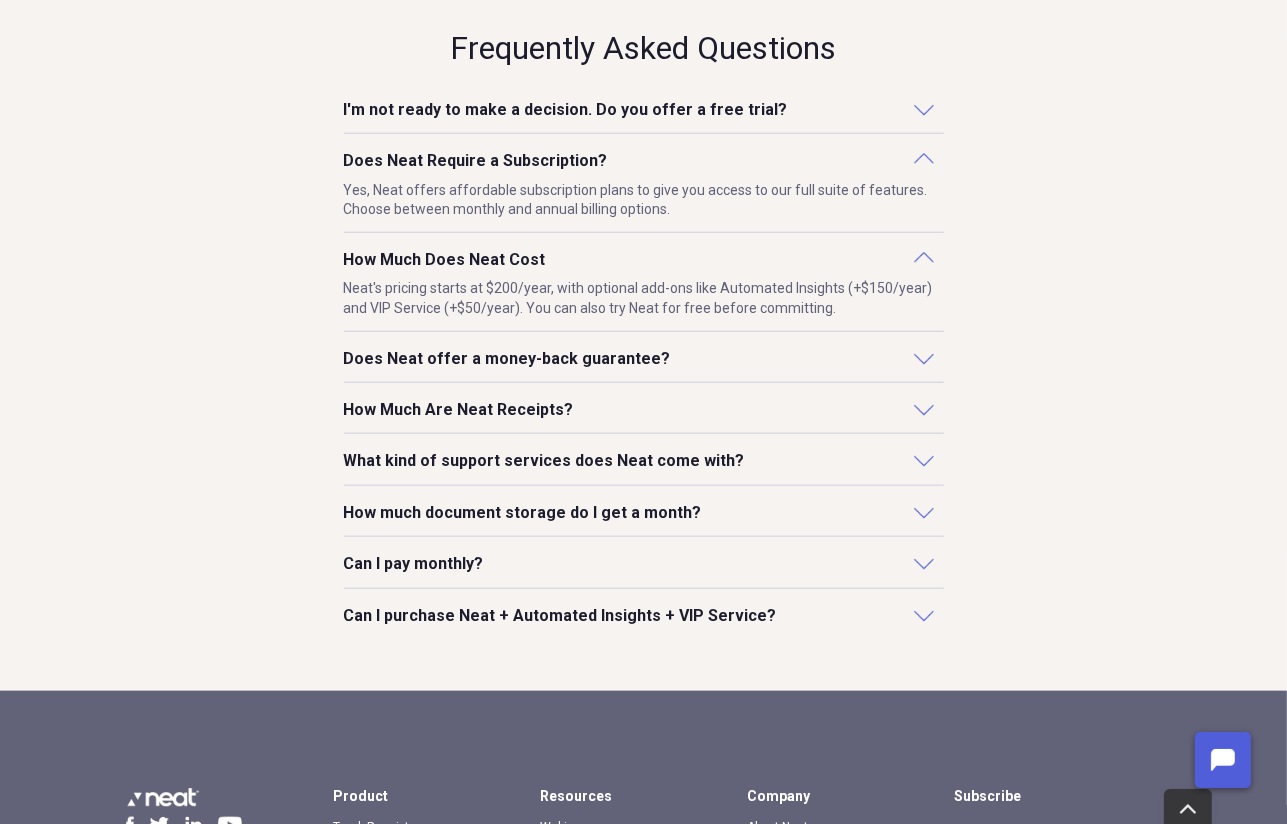 click on "Does Neat offer a money-back guarantee?" at bounding box center [507, 359] 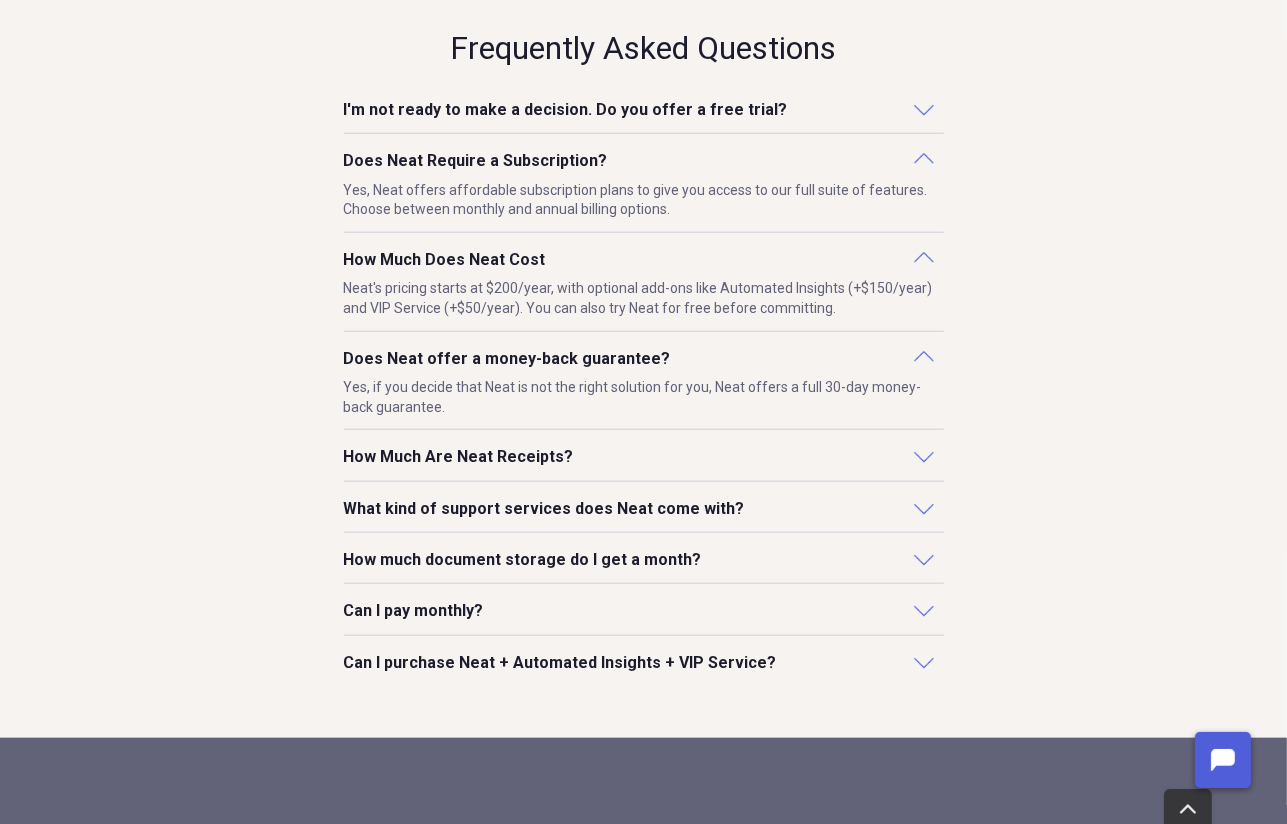 drag, startPoint x: 448, startPoint y: 454, endPoint x: 1116, endPoint y: 468, distance: 668.14667 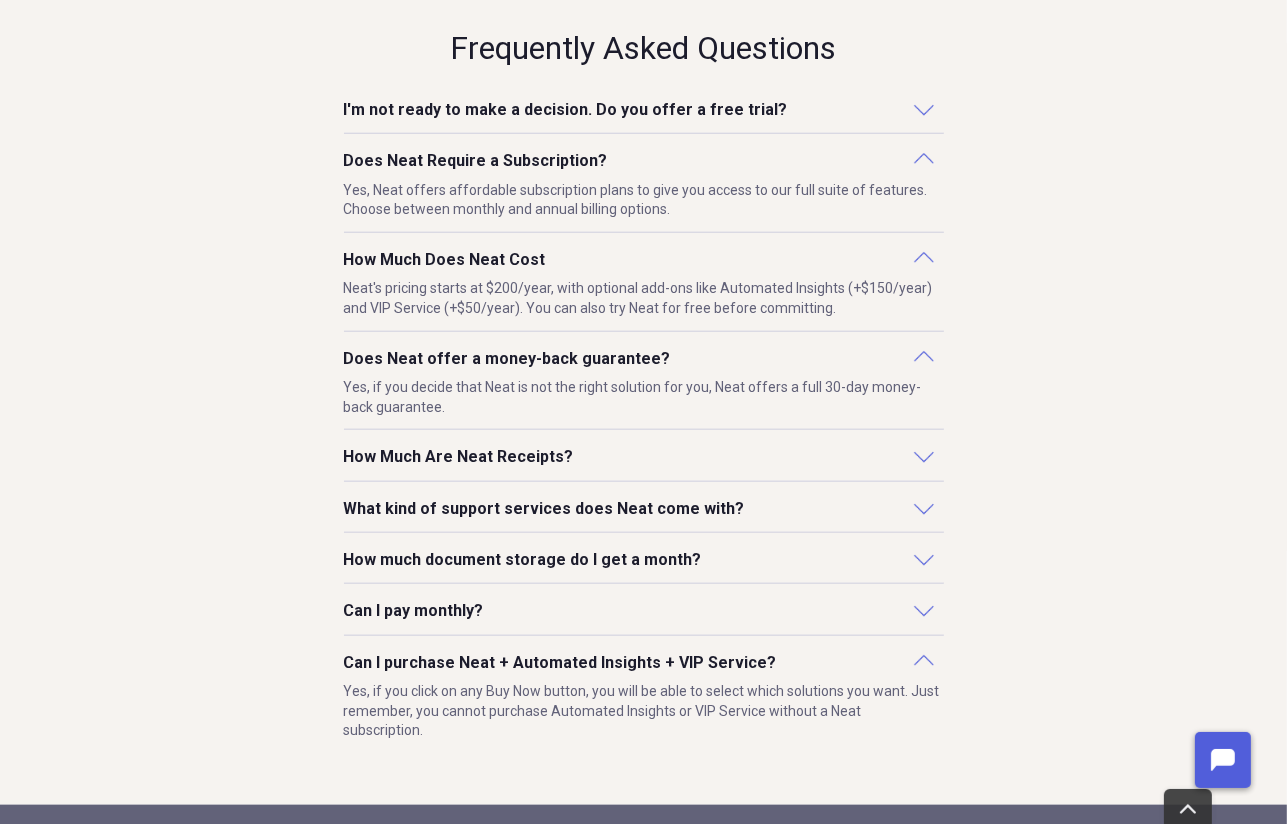 drag, startPoint x: 870, startPoint y: 719, endPoint x: 1083, endPoint y: 92, distance: 662.19183 